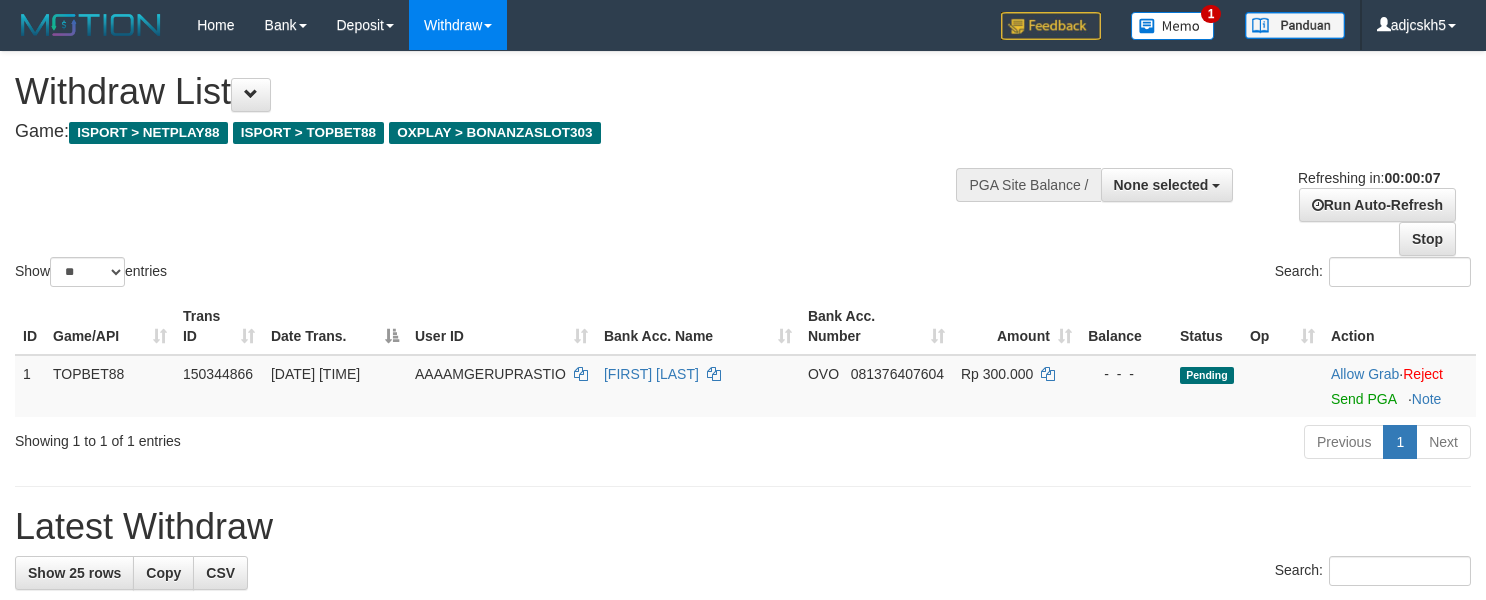 scroll, scrollTop: 0, scrollLeft: 0, axis: both 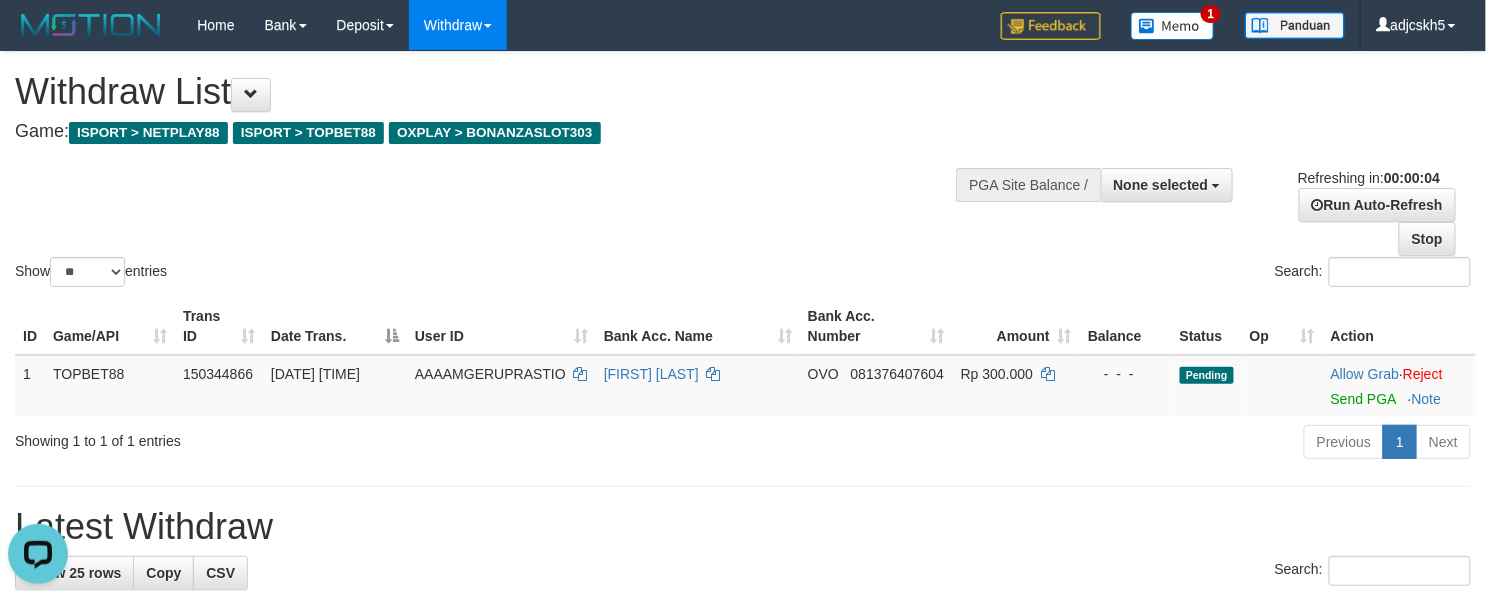 click on "Show  ** ** ** ***  entries Search:" at bounding box center [743, 171] 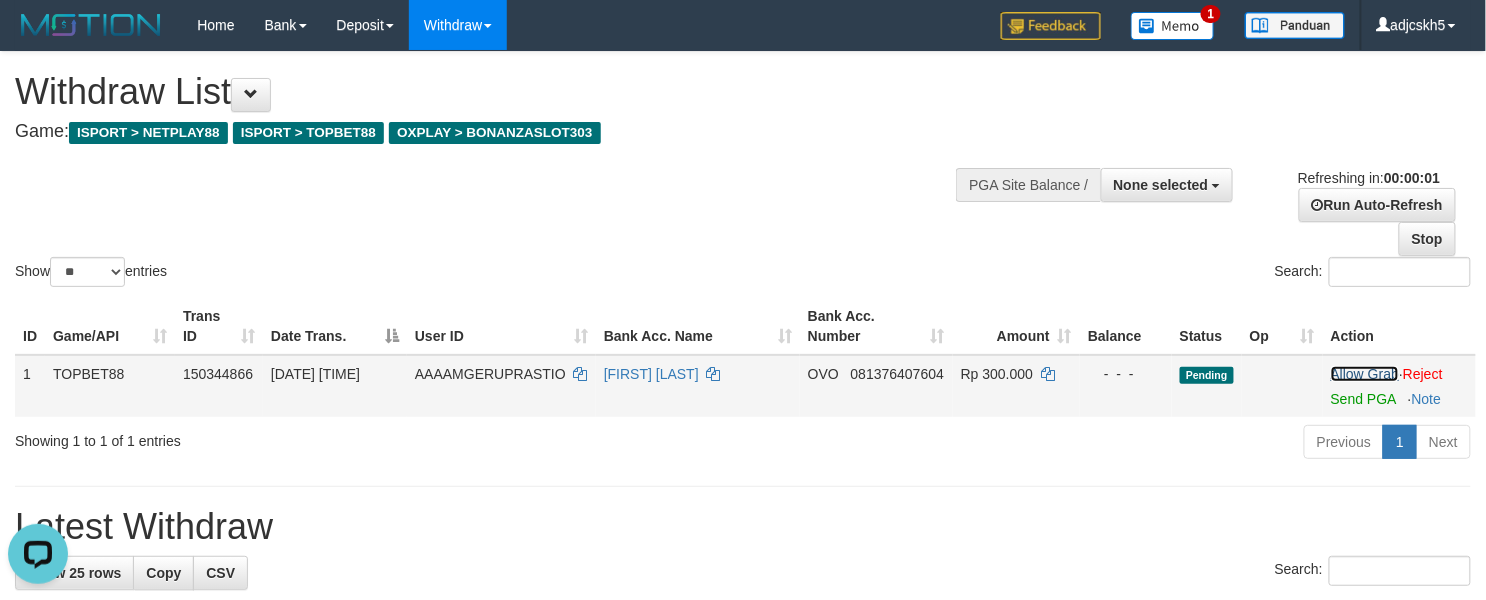 click on "Allow Grab" at bounding box center [1365, 374] 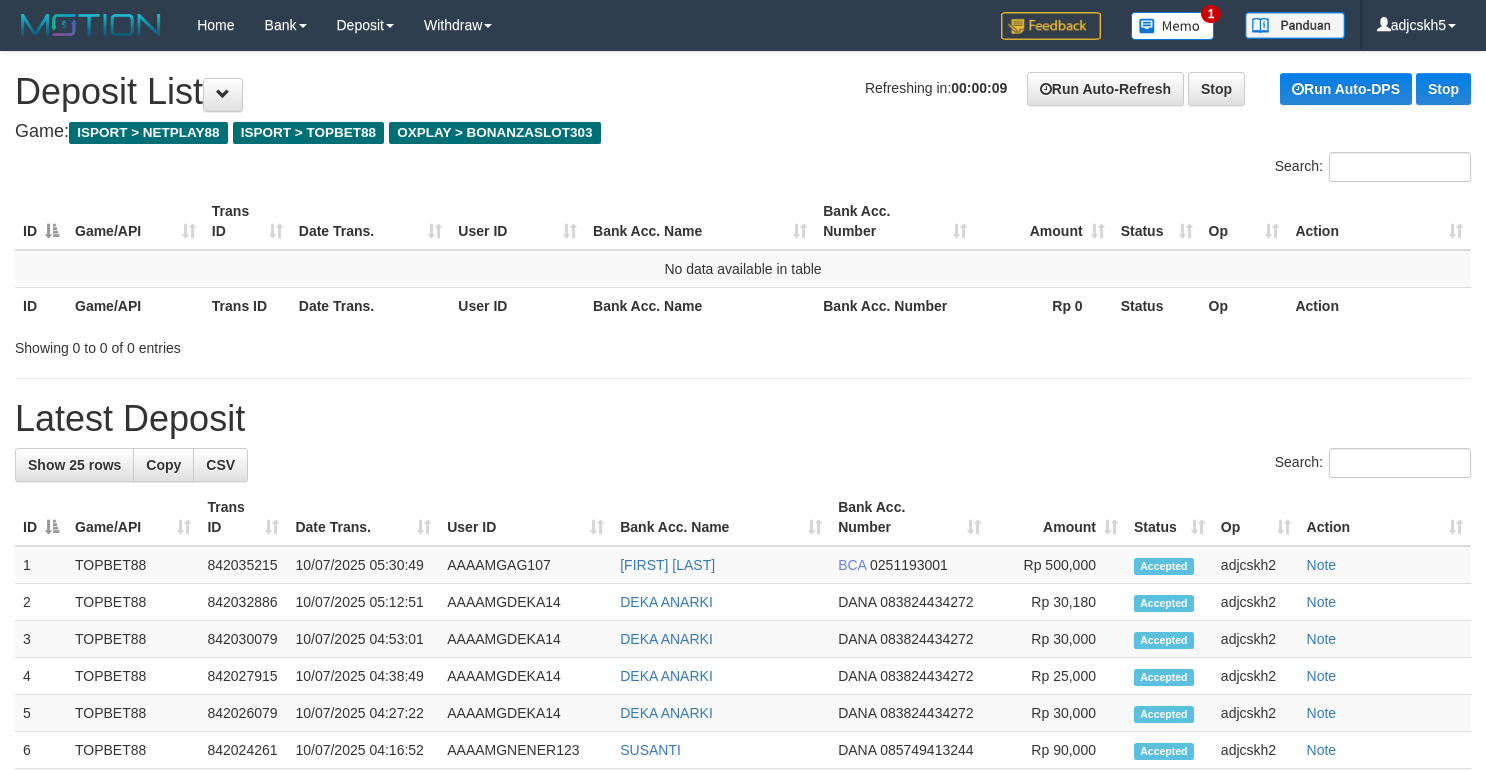 scroll, scrollTop: 0, scrollLeft: 0, axis: both 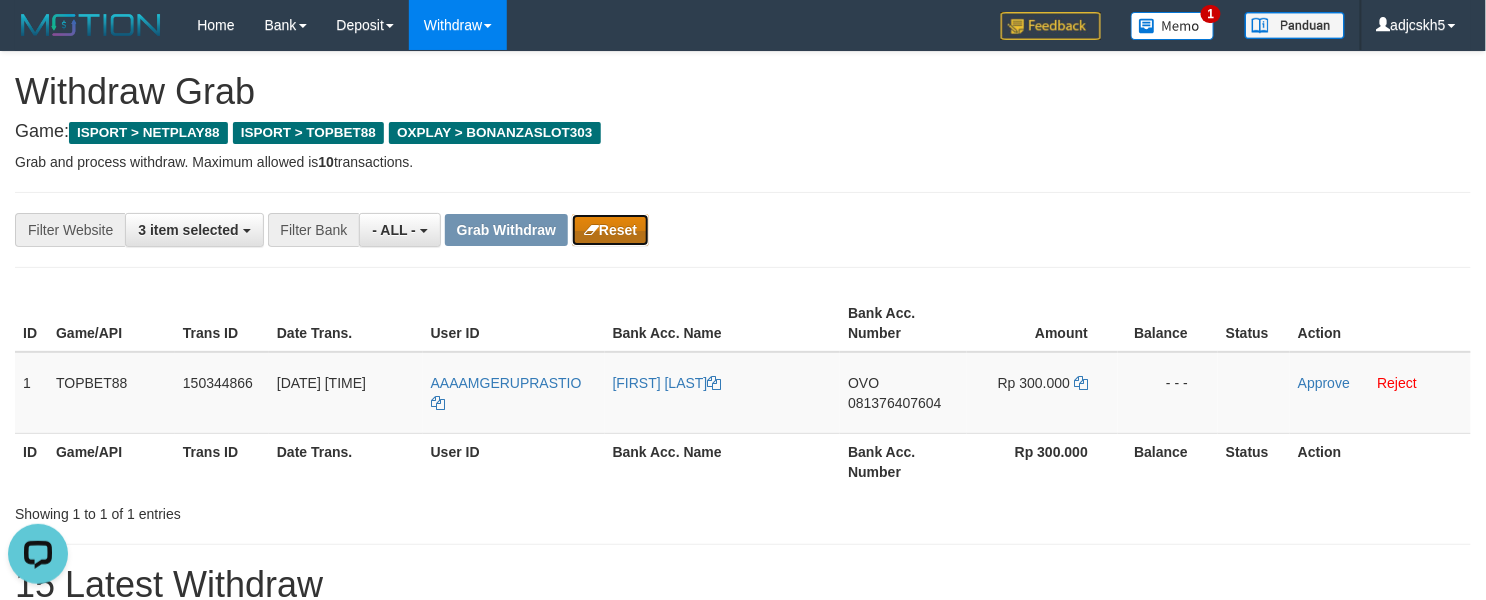 click on "Reset" at bounding box center (610, 230) 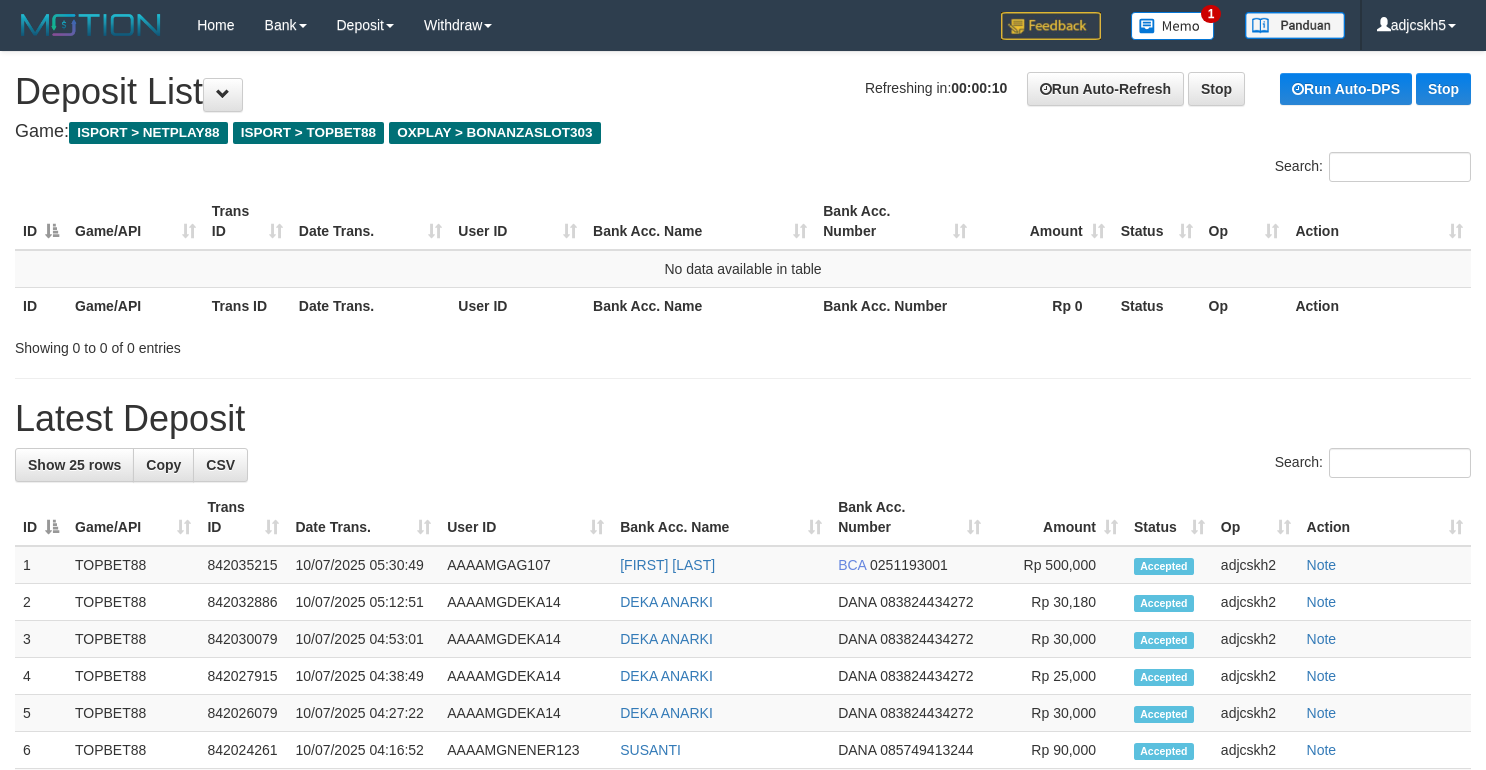 scroll, scrollTop: 0, scrollLeft: 0, axis: both 